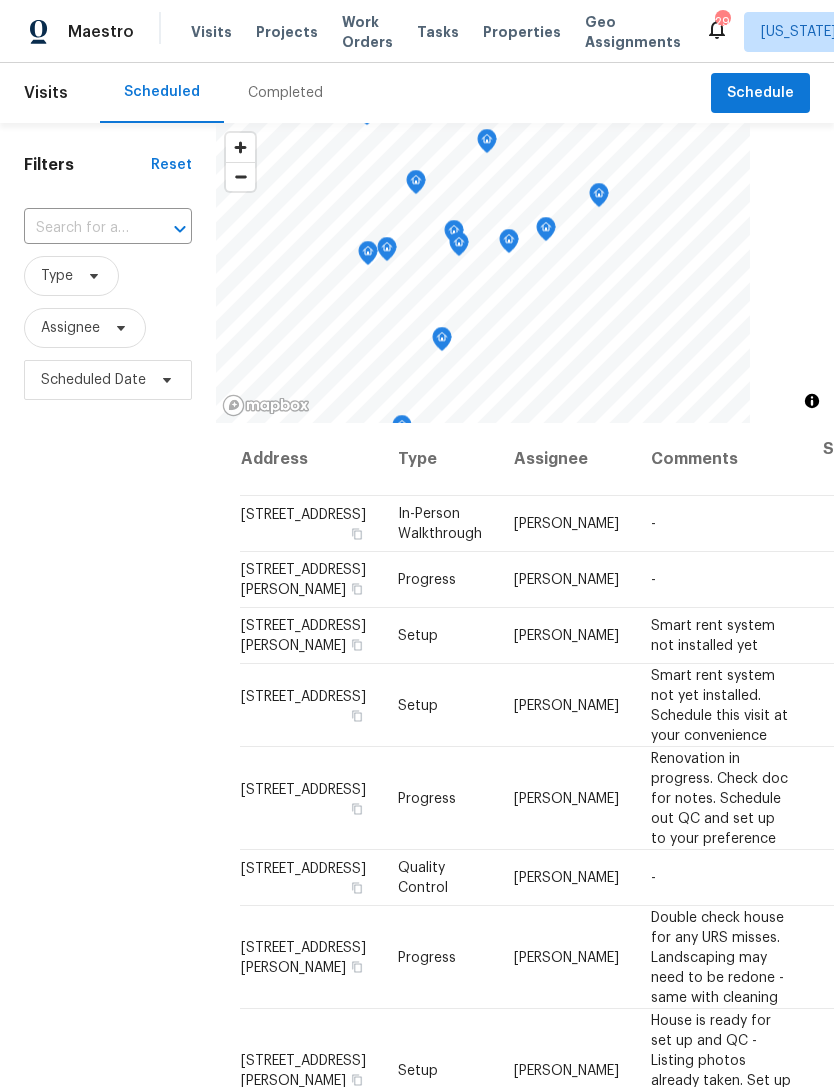 scroll, scrollTop: 0, scrollLeft: 0, axis: both 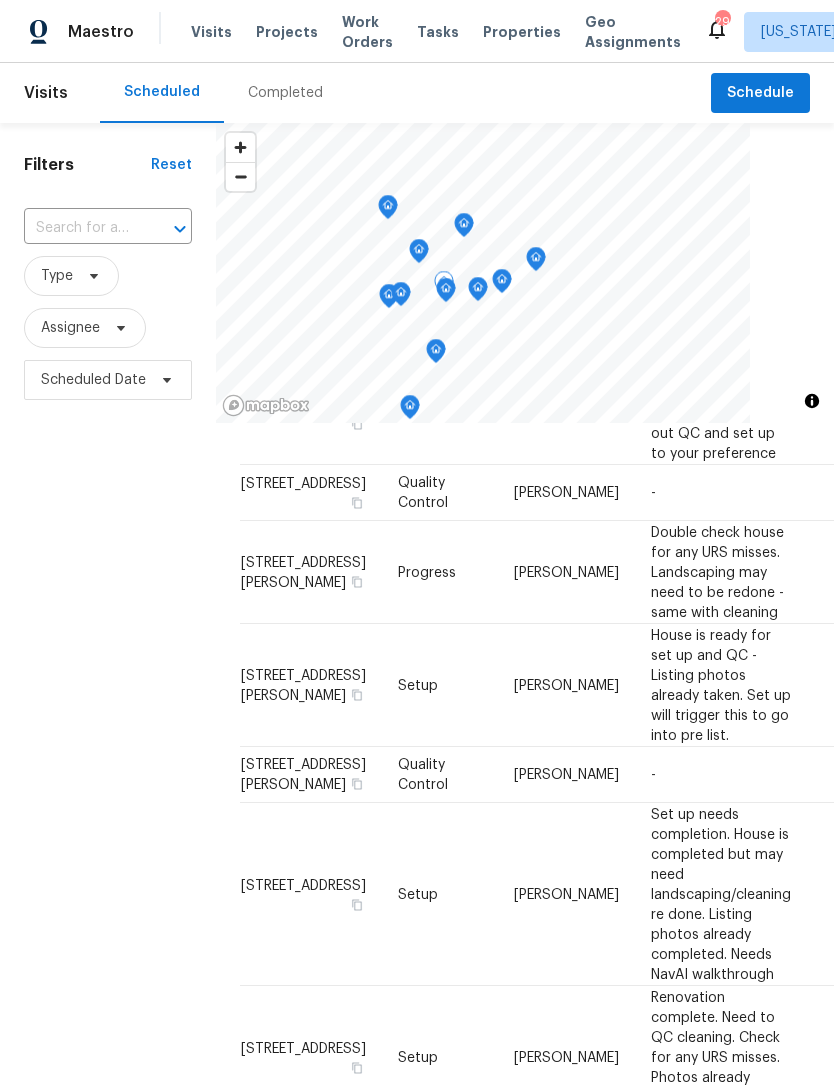 click on "Progress" at bounding box center (427, 572) 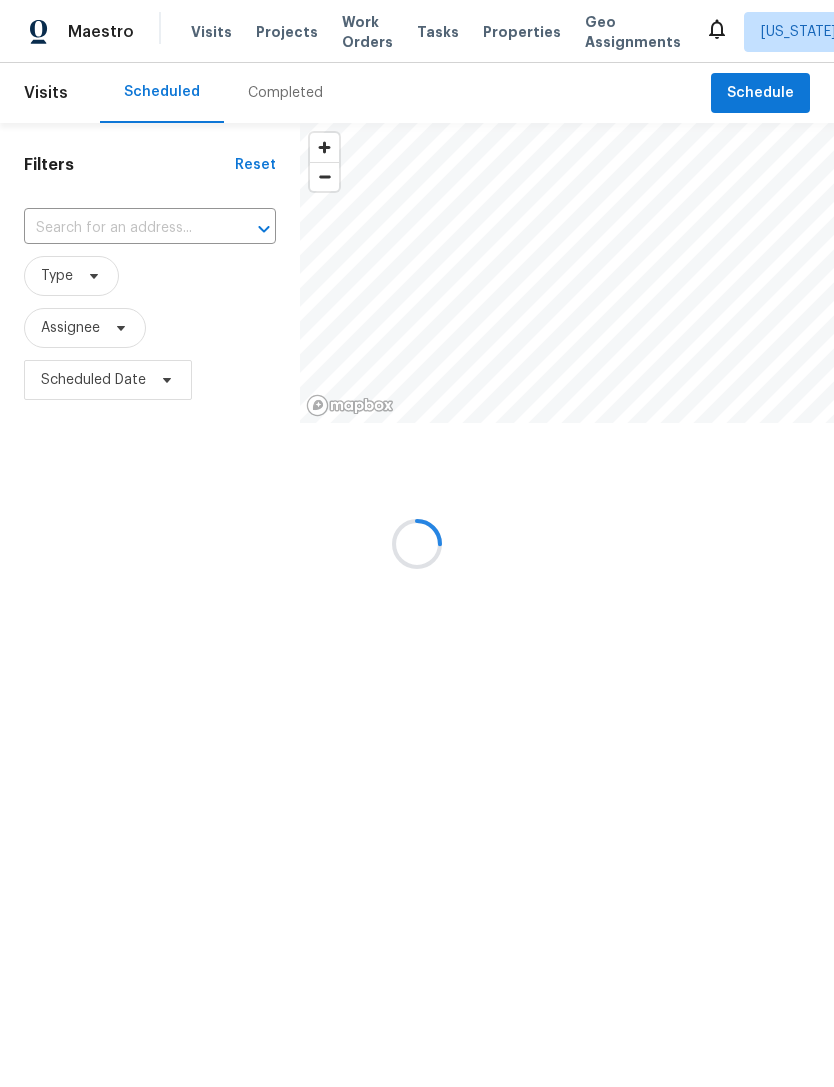 scroll, scrollTop: 0, scrollLeft: 0, axis: both 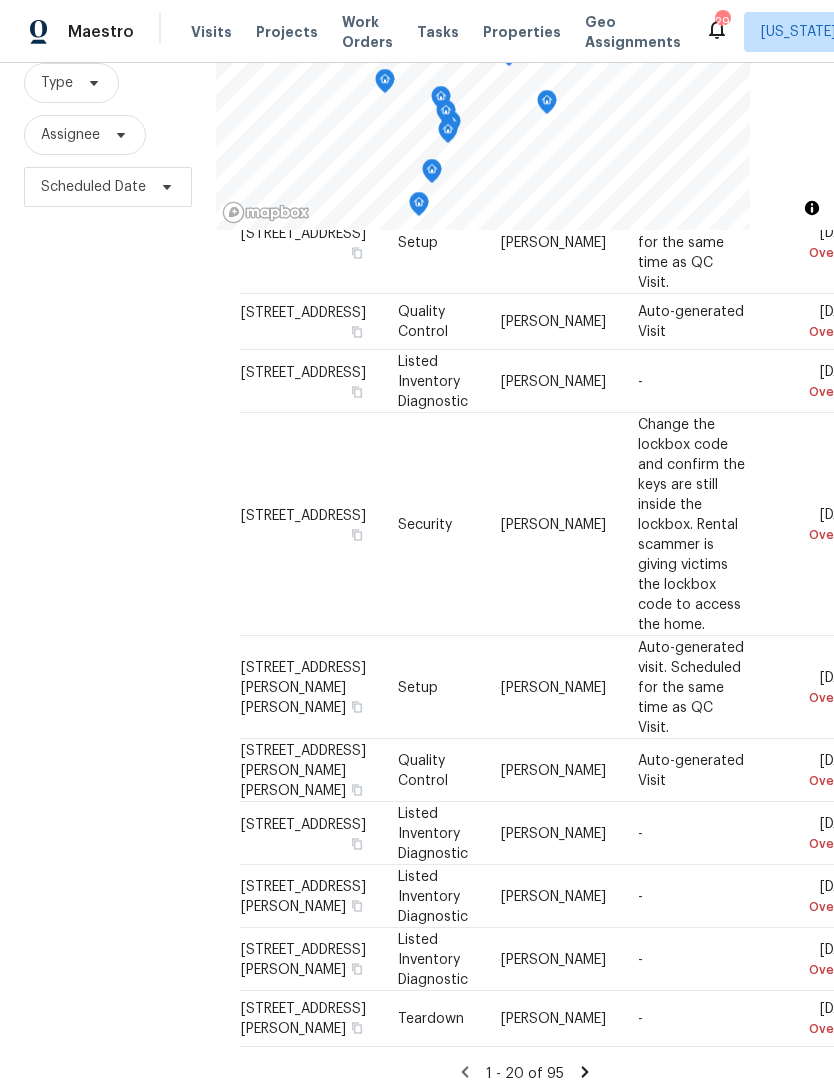 click 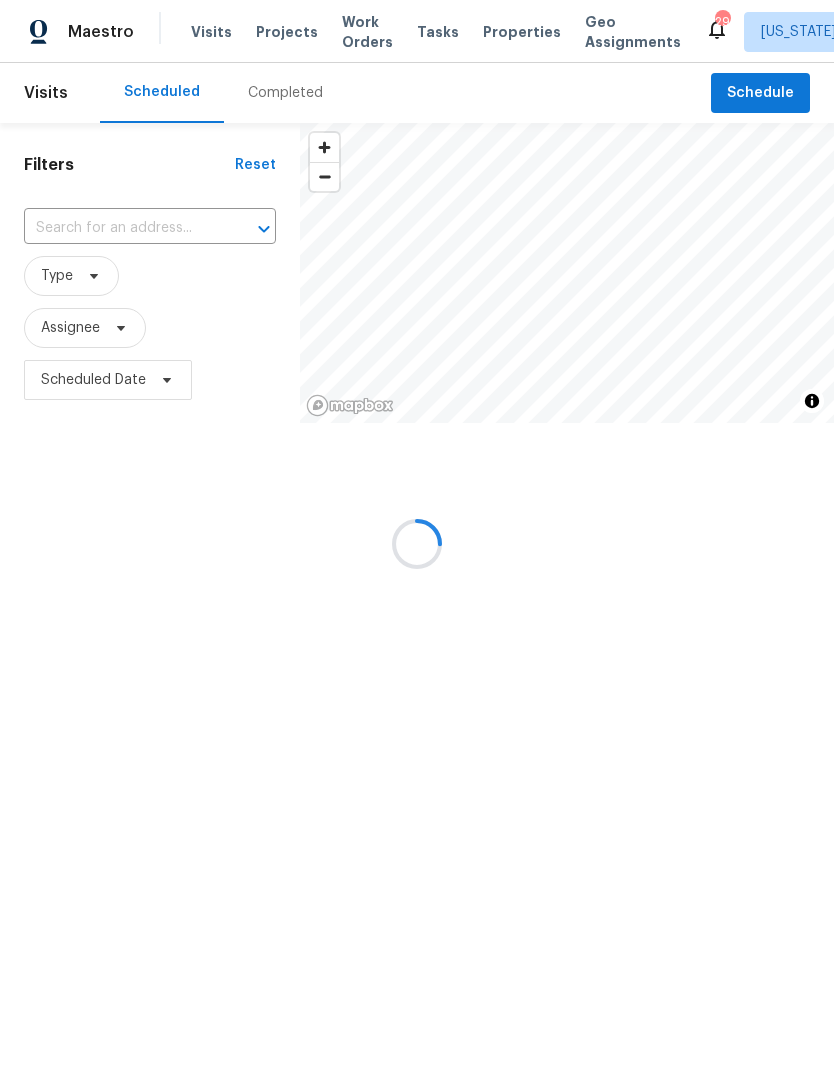 scroll, scrollTop: 904, scrollLeft: 0, axis: vertical 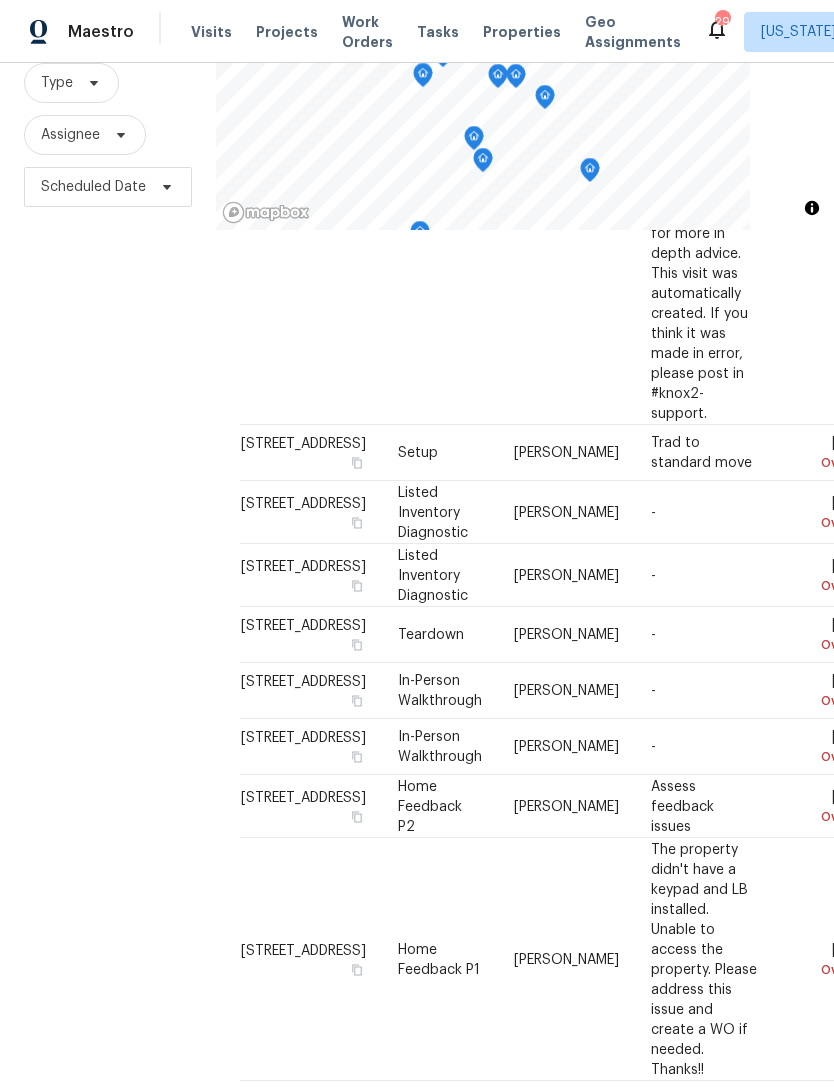 click on "21 - 40 of 95" at bounding box center [525, 2049] 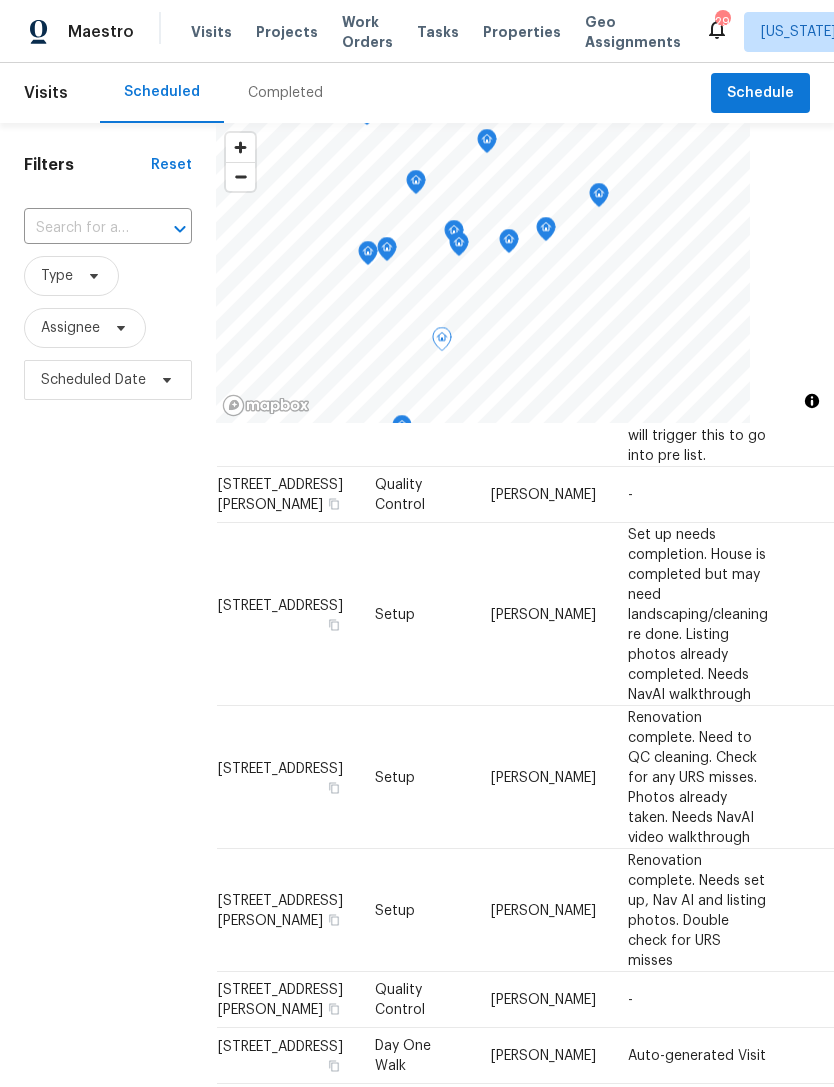 scroll, scrollTop: 670, scrollLeft: 23, axis: both 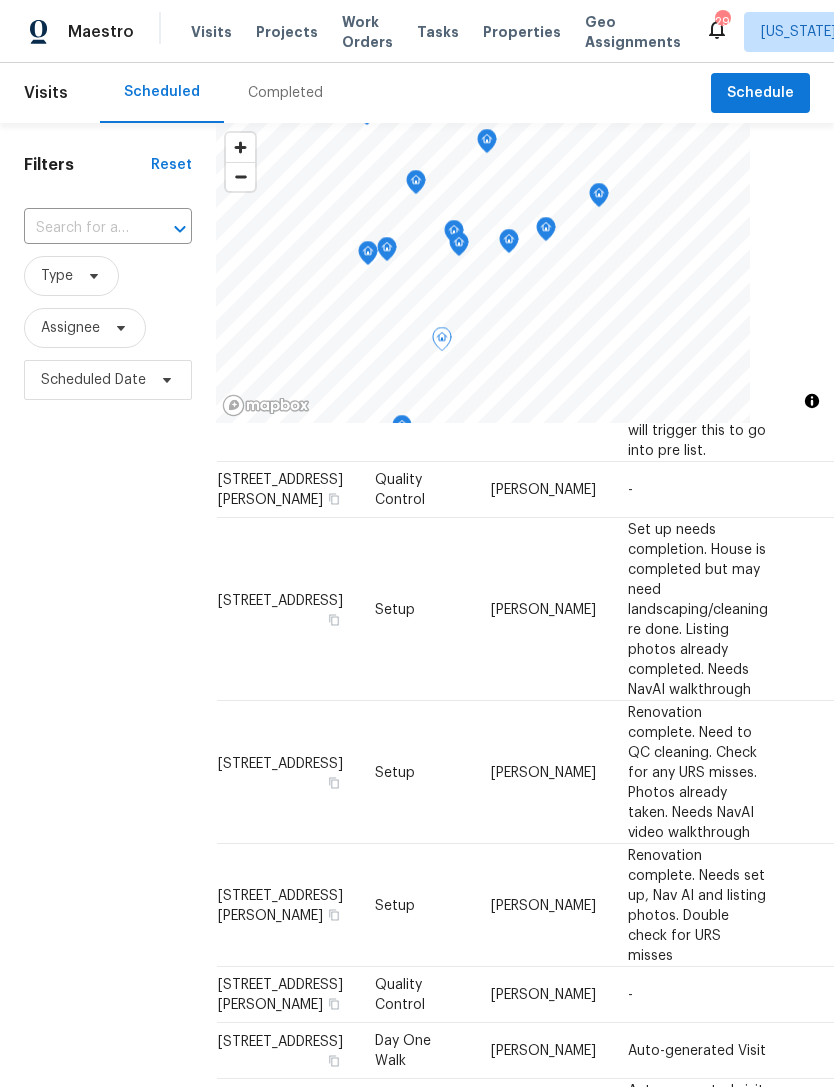 click on "Setup" at bounding box center [395, 609] 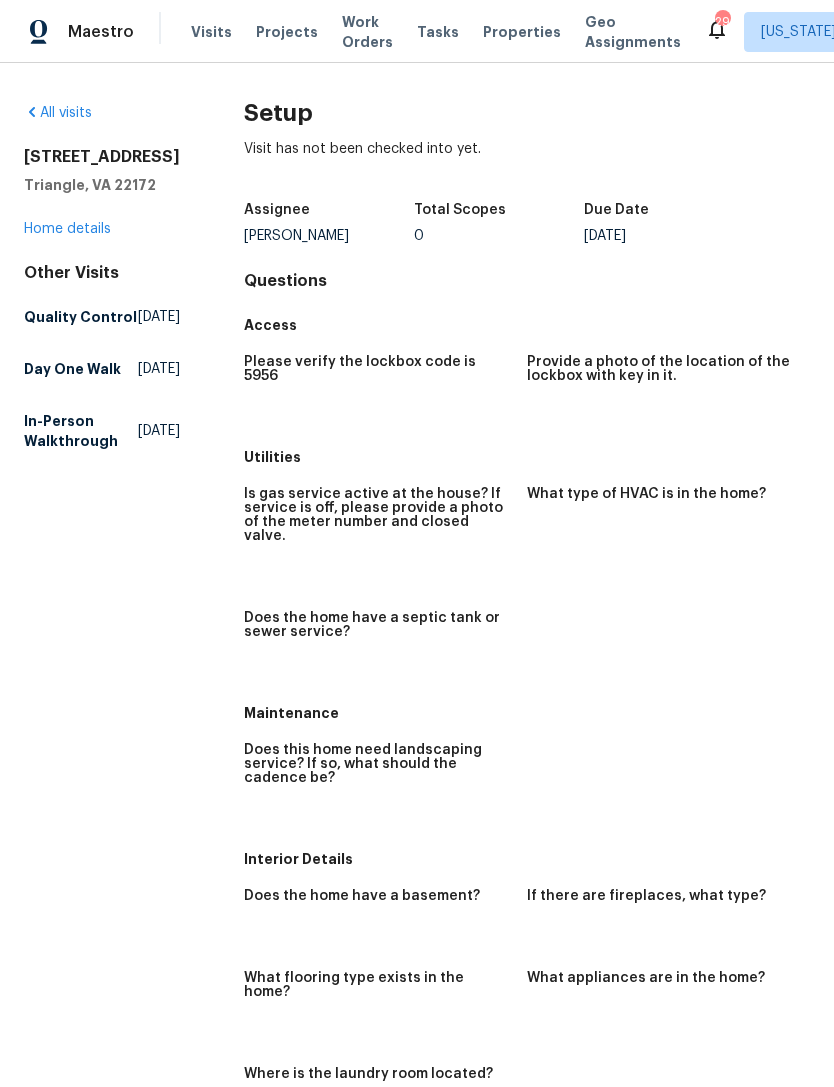 click on "All visits" at bounding box center (58, 113) 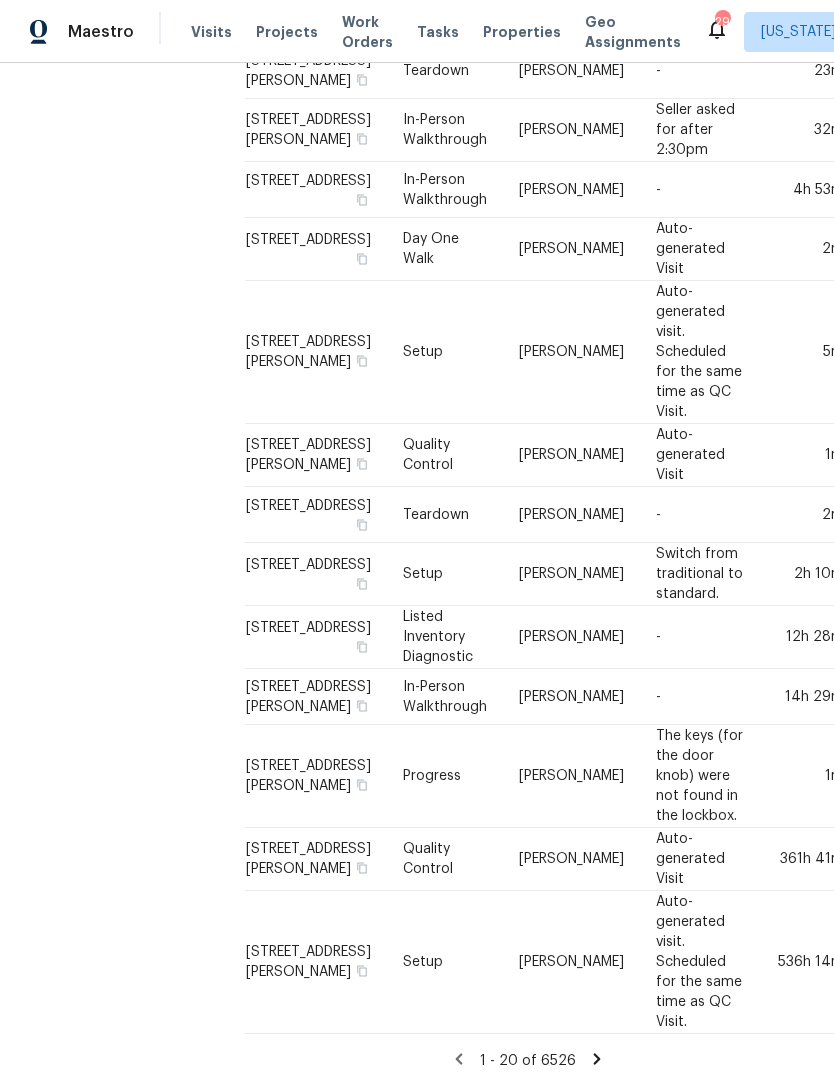 scroll, scrollTop: 913, scrollLeft: 0, axis: vertical 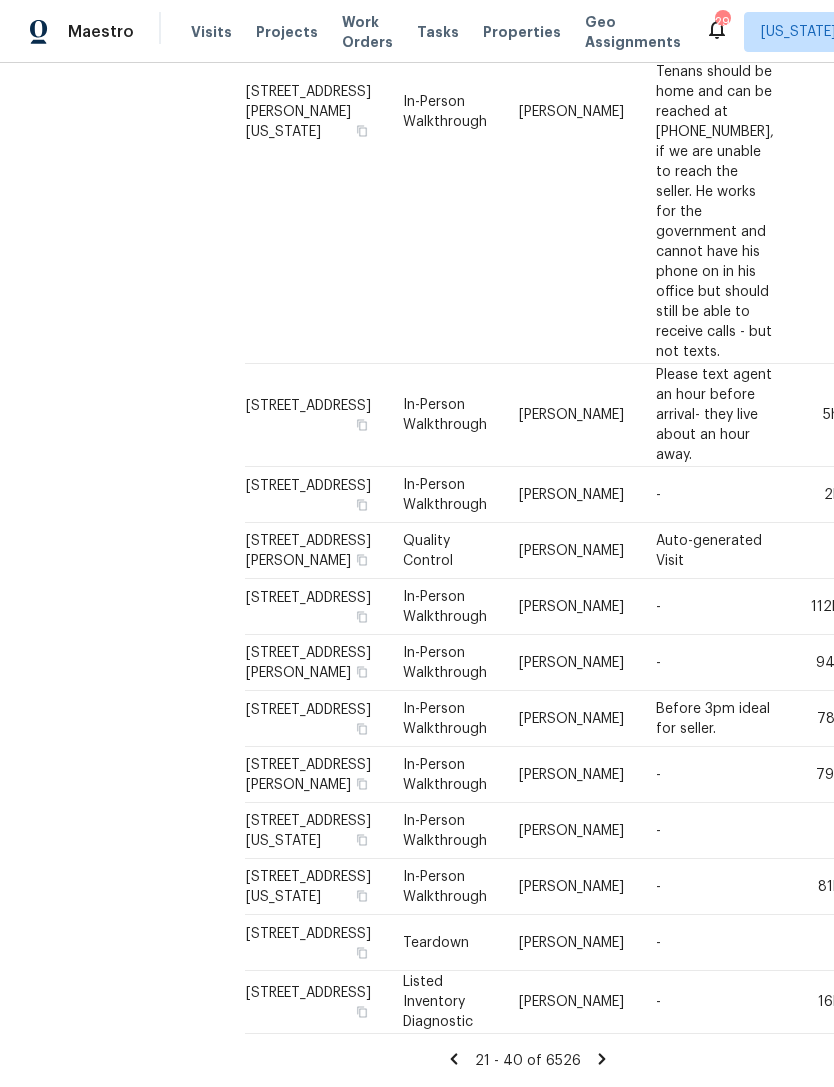 click 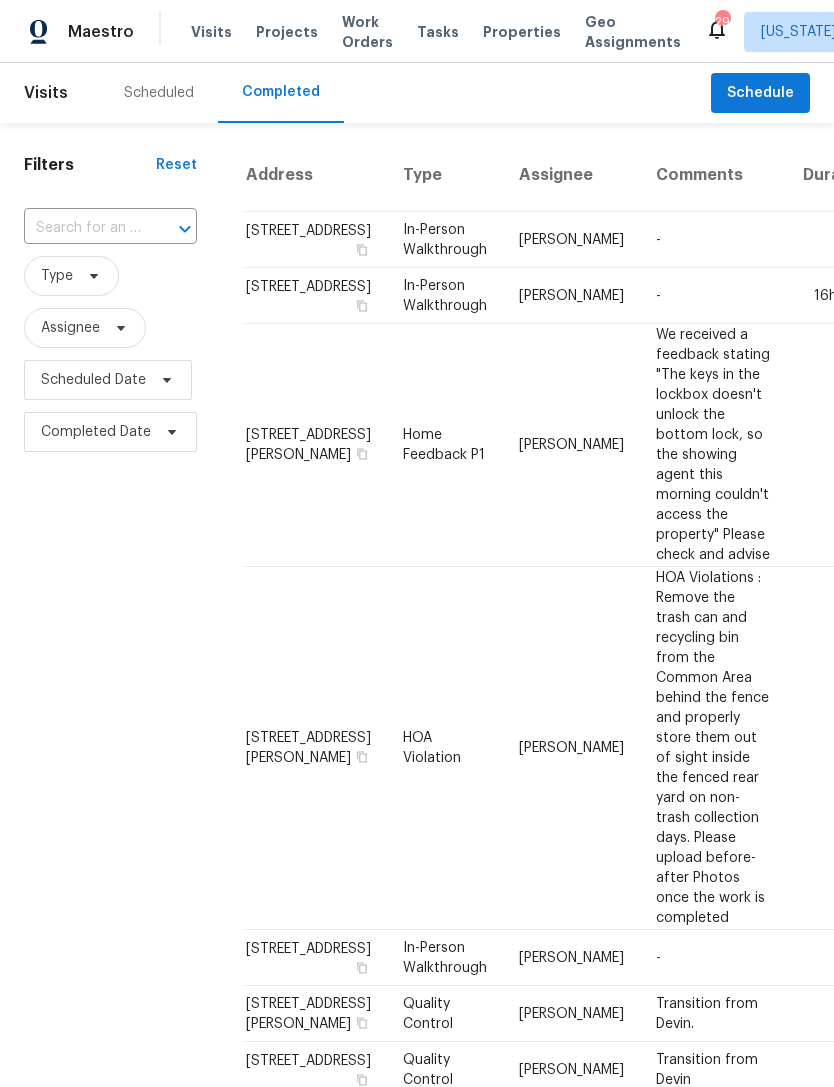 scroll, scrollTop: 0, scrollLeft: 0, axis: both 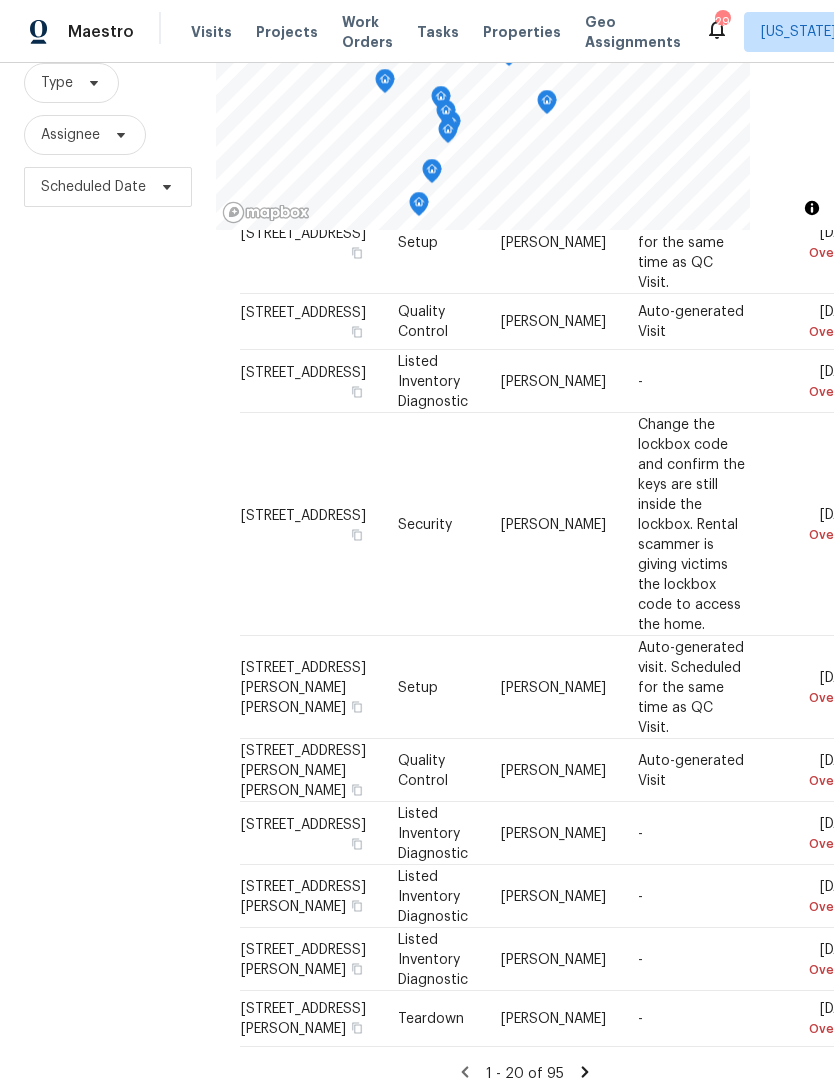 click 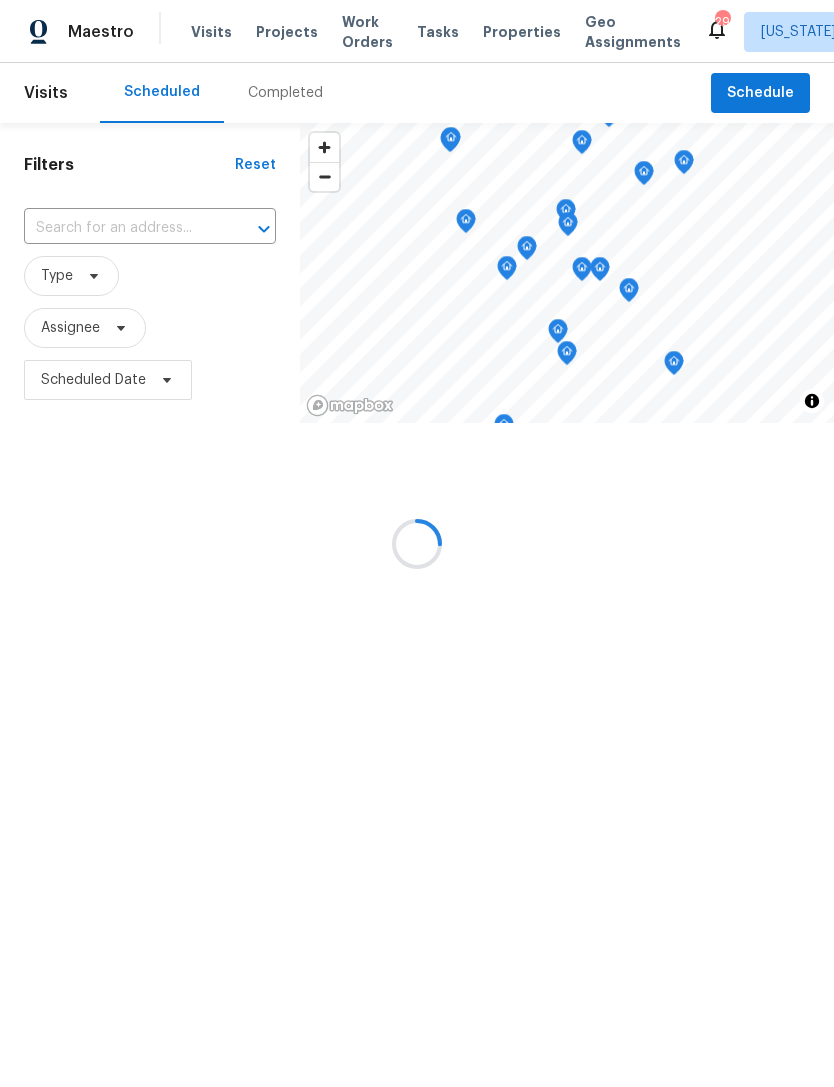 scroll, scrollTop: 0, scrollLeft: 0, axis: both 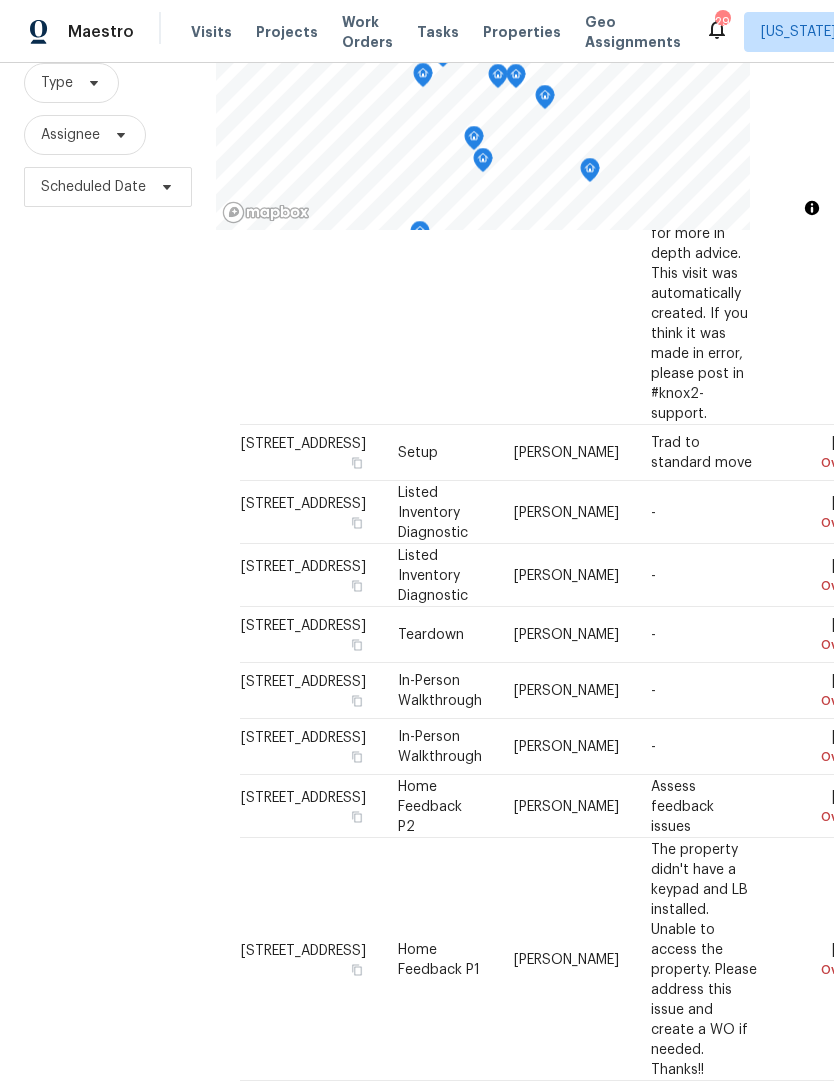 click 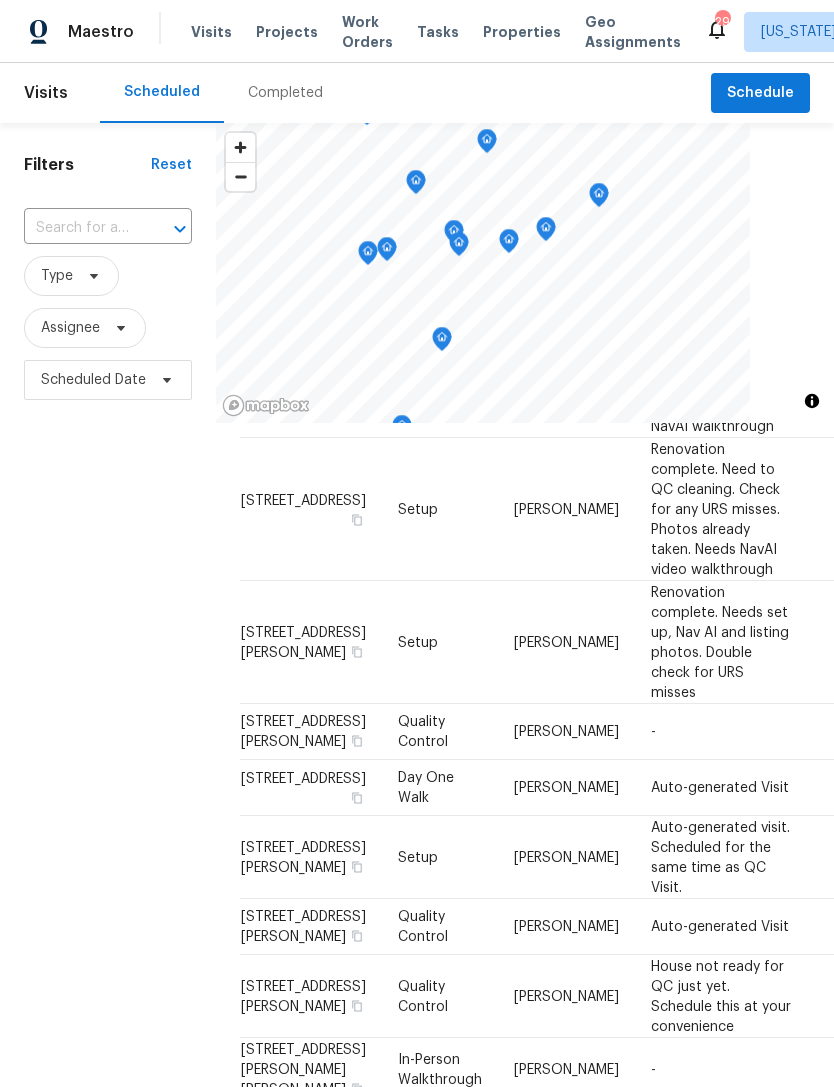scroll, scrollTop: 1064, scrollLeft: 0, axis: vertical 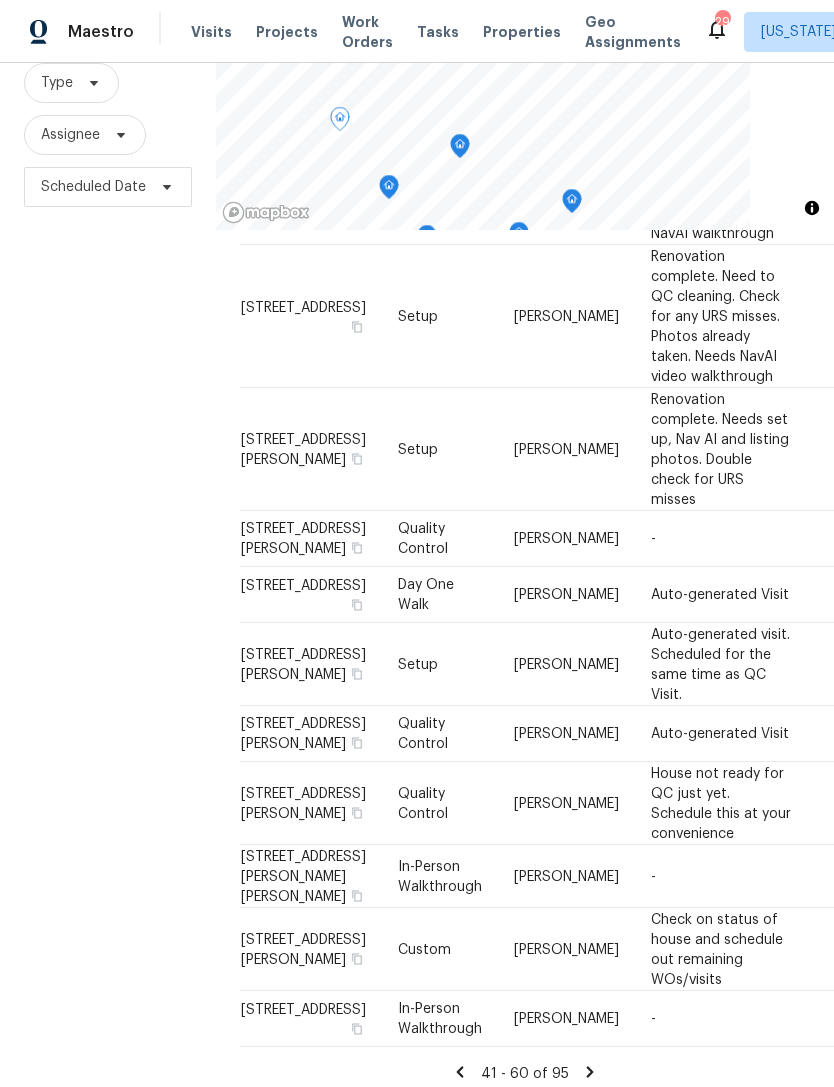 click on "41 - 60 of 95" at bounding box center [525, 1073] 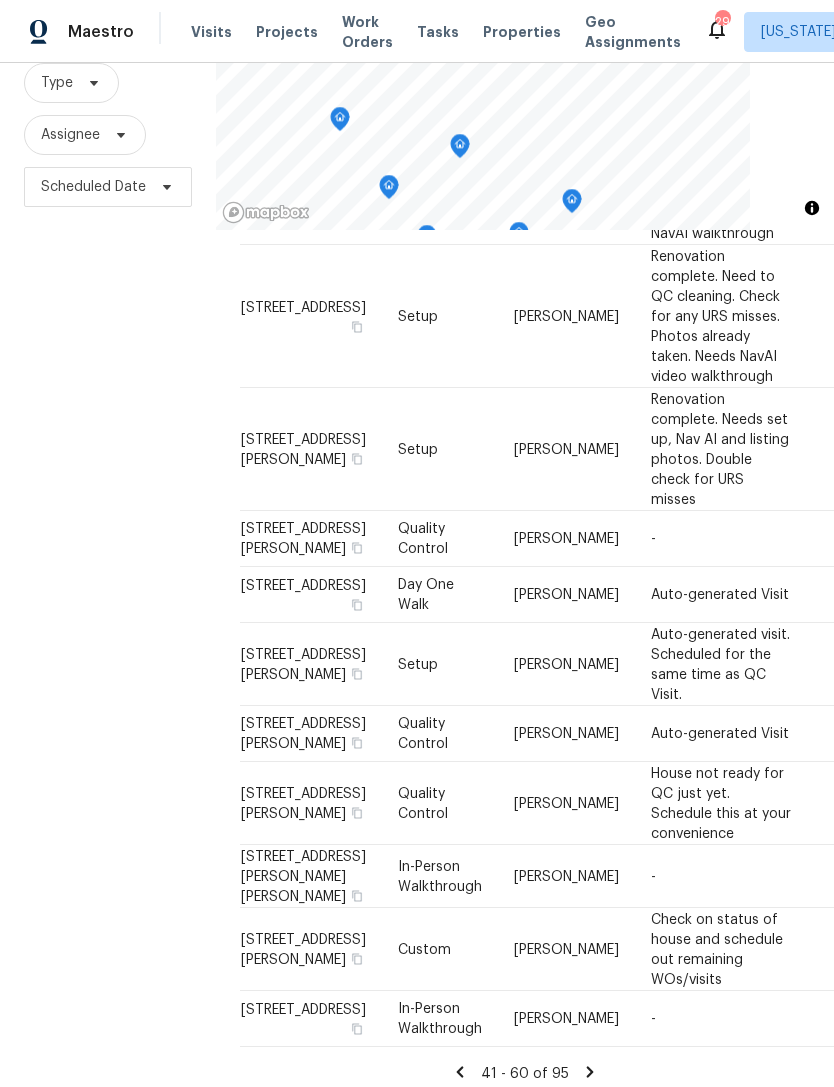 click 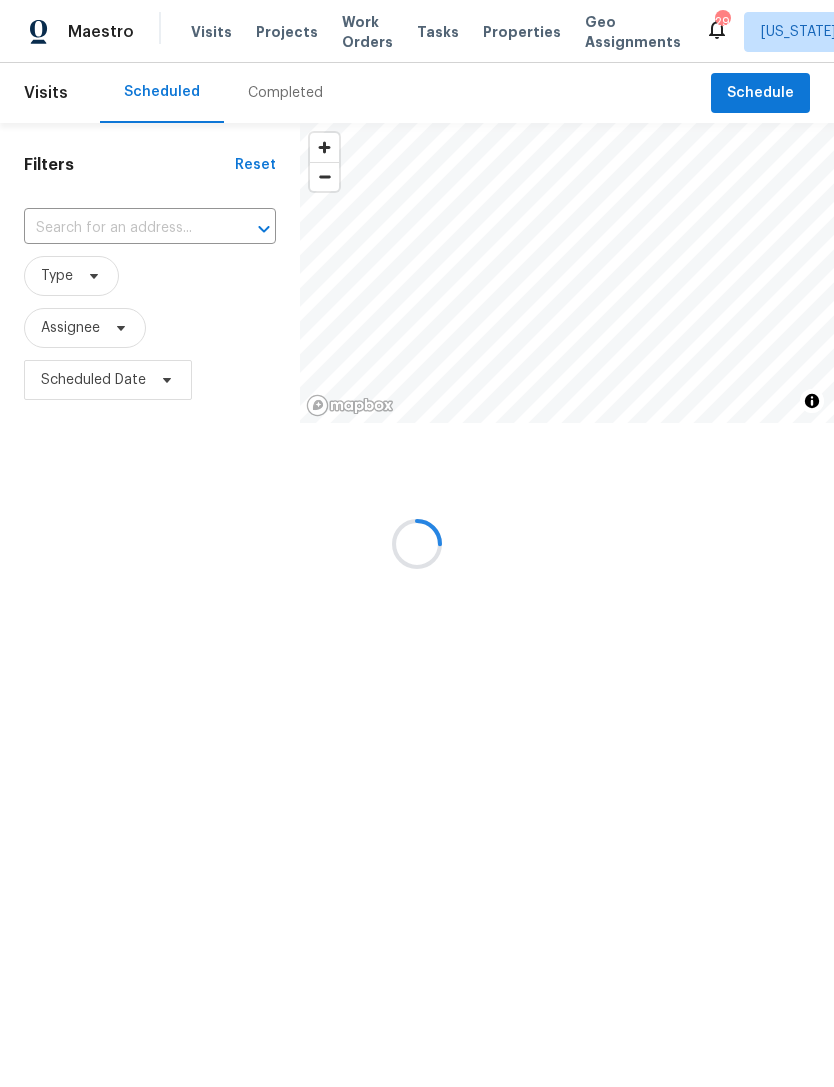 scroll, scrollTop: 0, scrollLeft: 0, axis: both 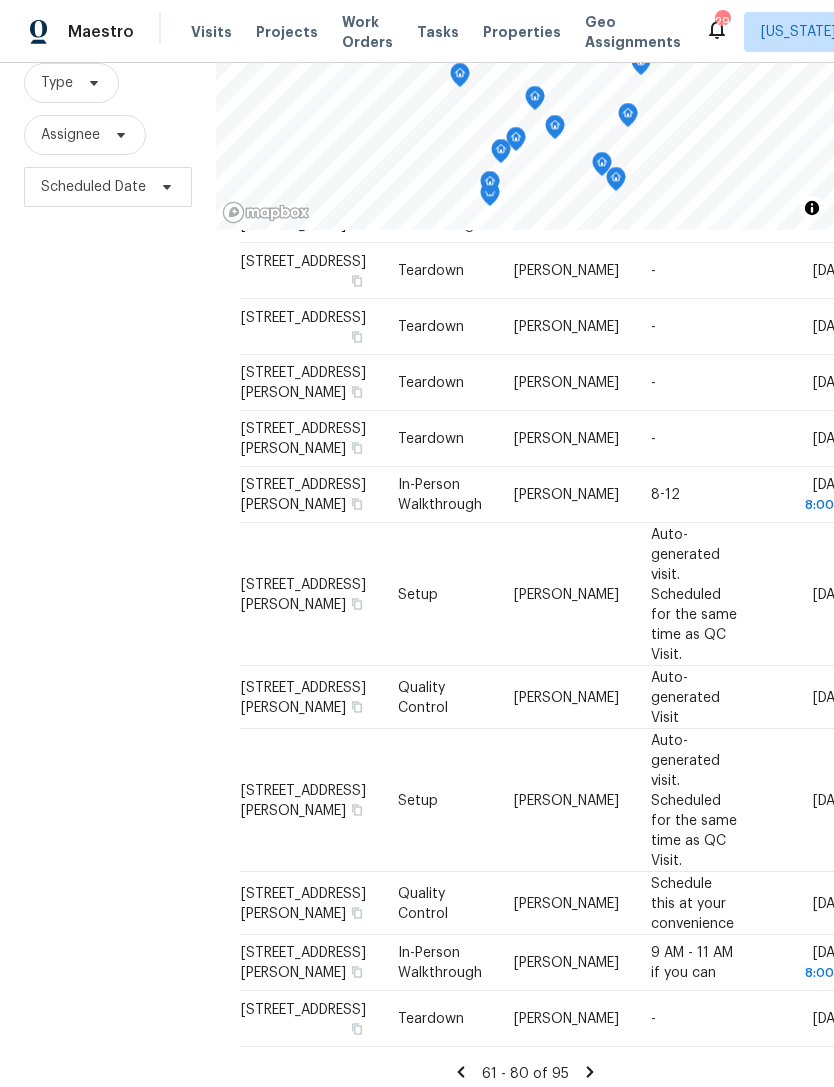 click 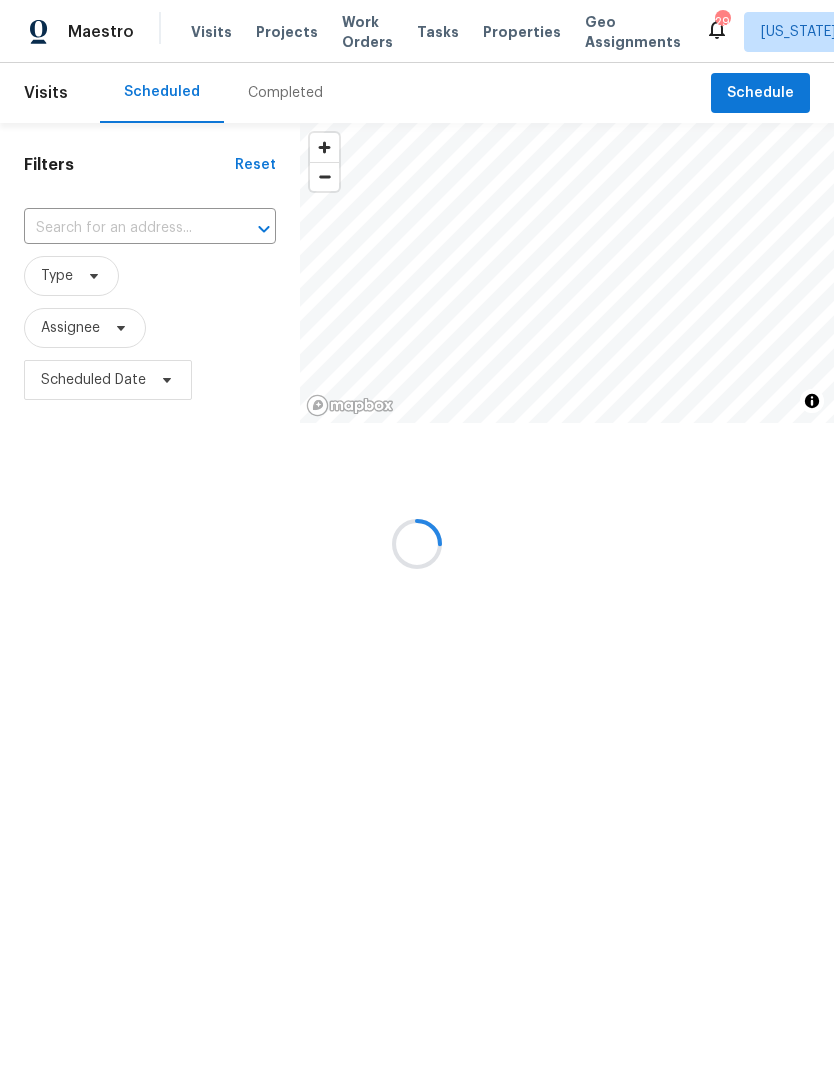 scroll, scrollTop: 369, scrollLeft: 0, axis: vertical 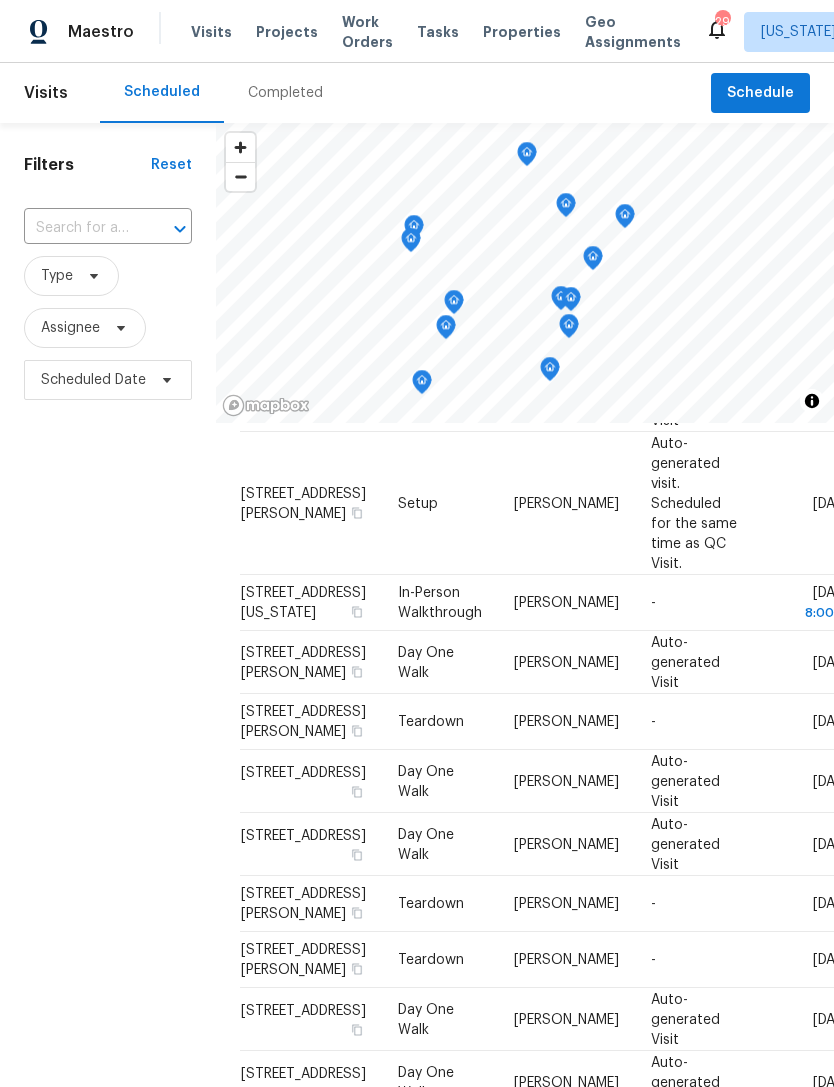 click on "29 [US_STATE], DC [PERSON_NAME]" at bounding box center (951, 32) 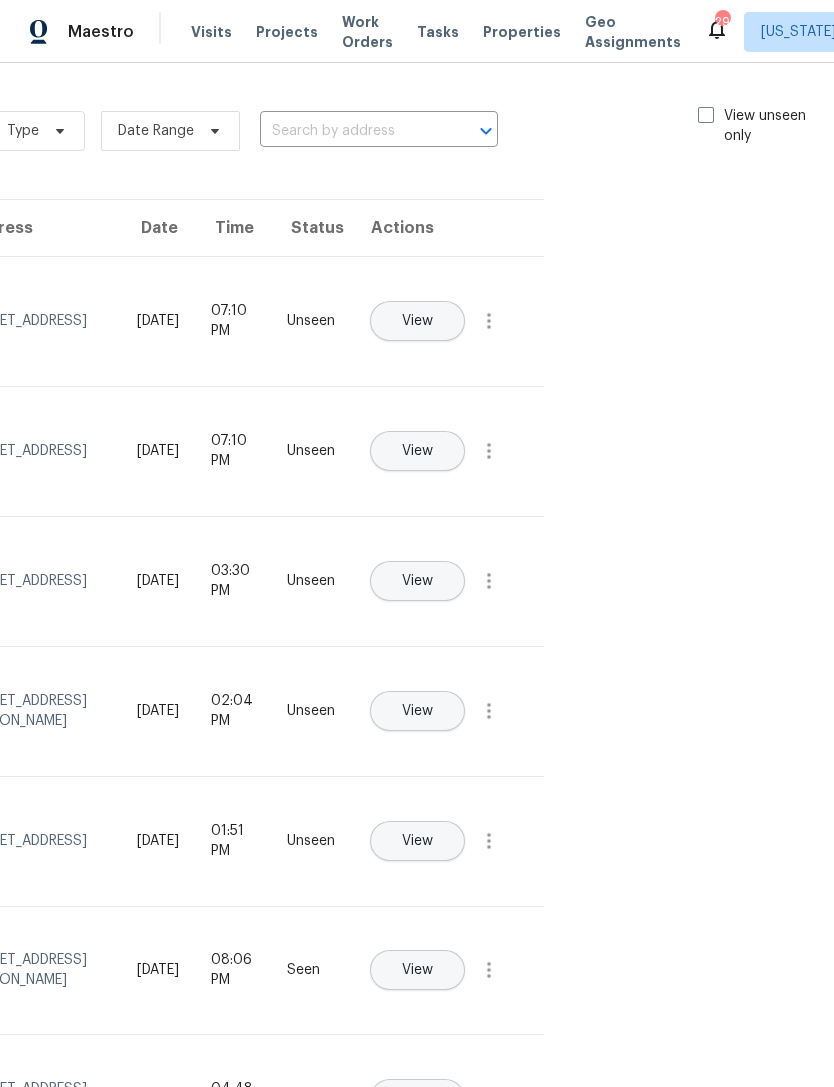 scroll, scrollTop: 0, scrollLeft: 225, axis: horizontal 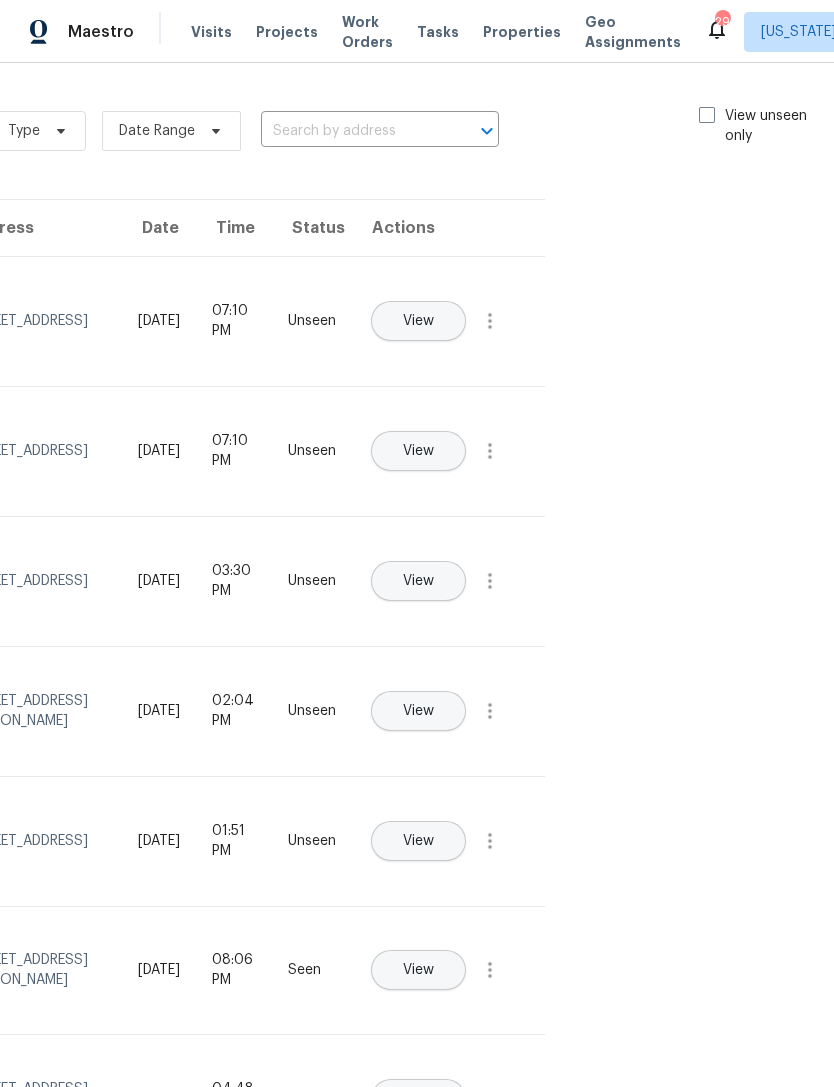 click at bounding box center (707, 115) 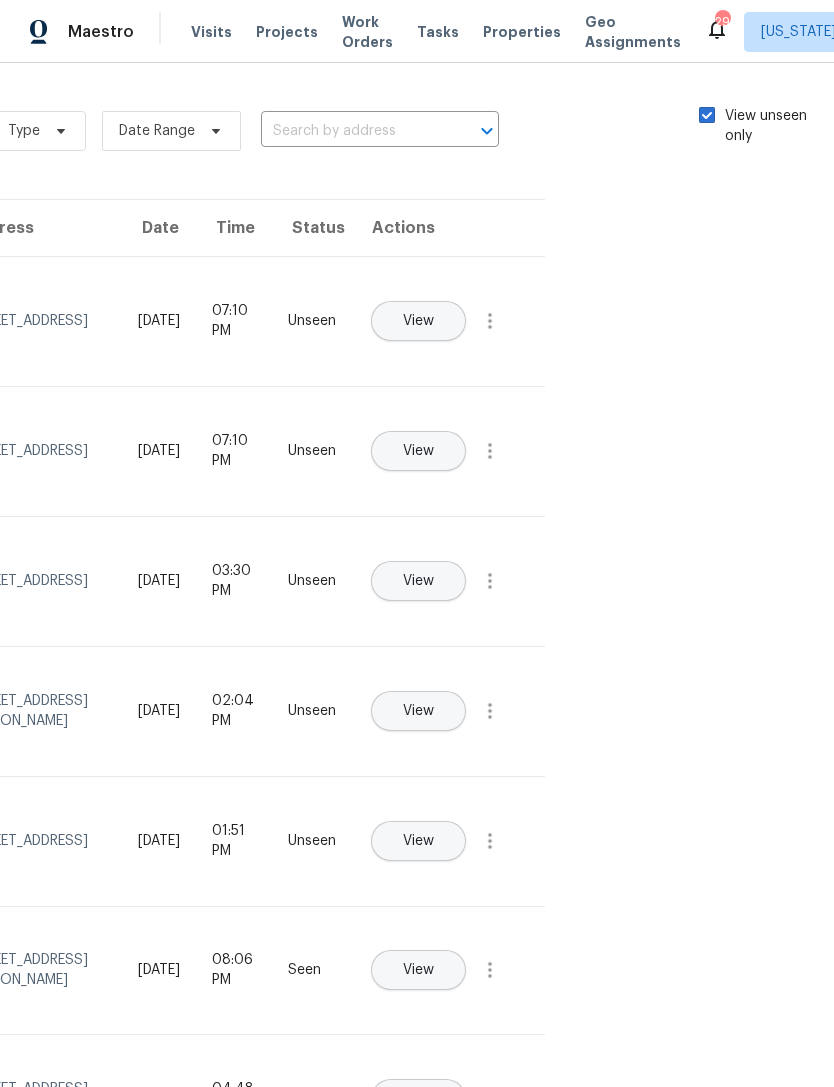 checkbox on "true" 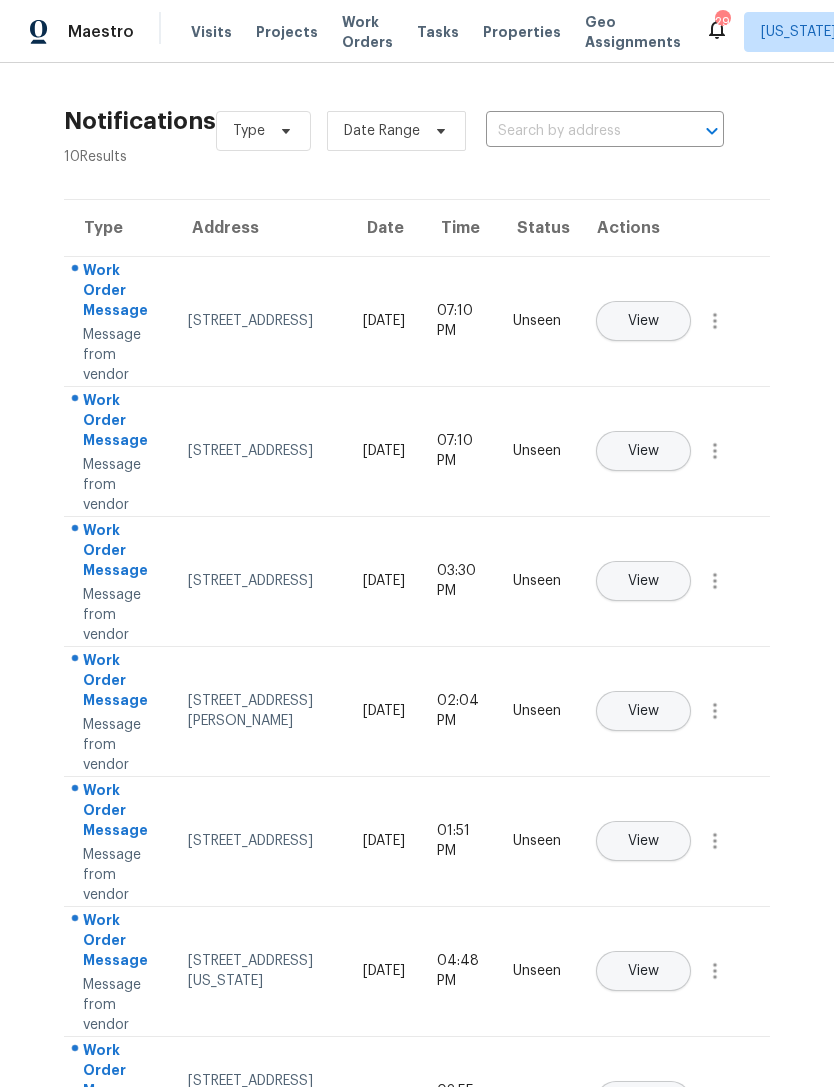 scroll, scrollTop: 0, scrollLeft: 0, axis: both 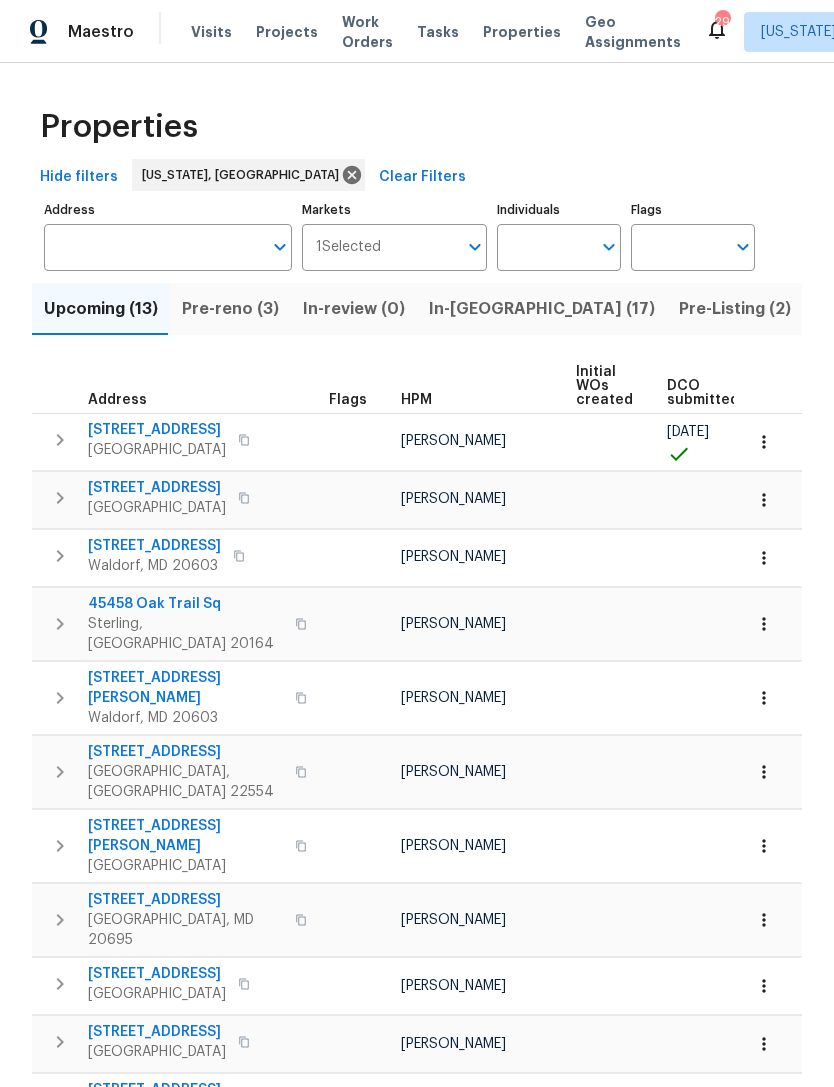 click on "Pre-reno (3)" at bounding box center [230, 309] 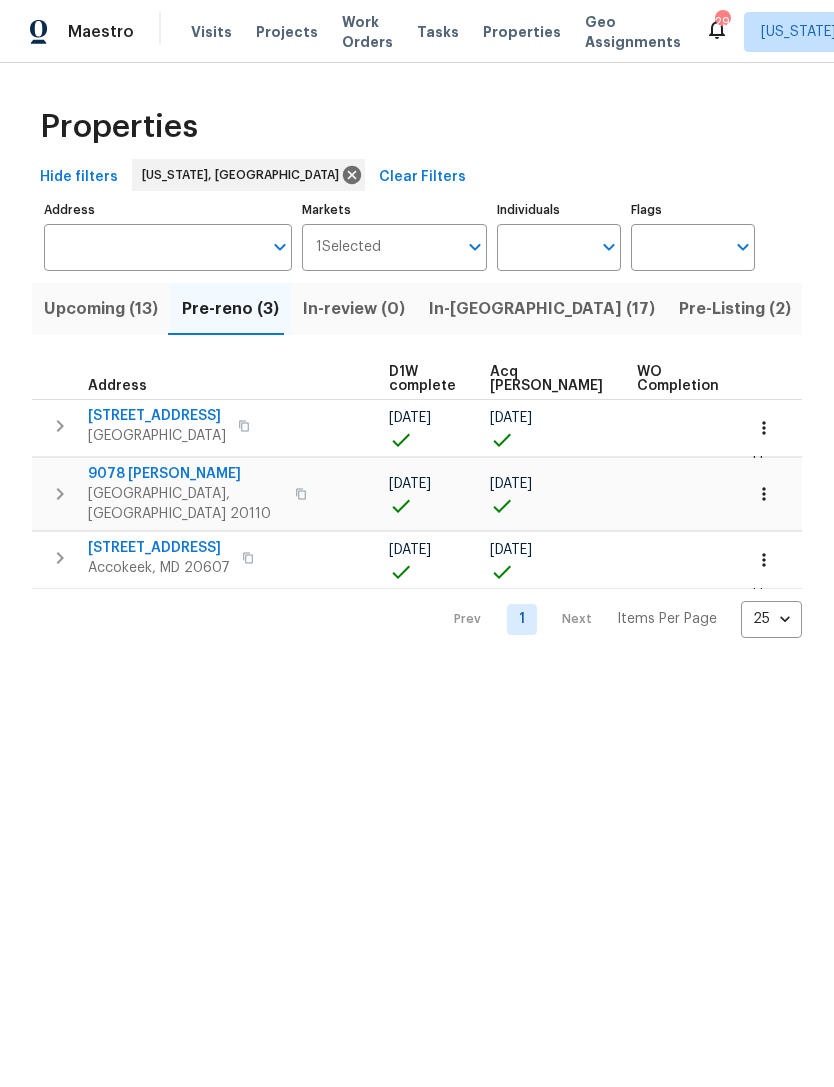 scroll, scrollTop: 0, scrollLeft: 280, axis: horizontal 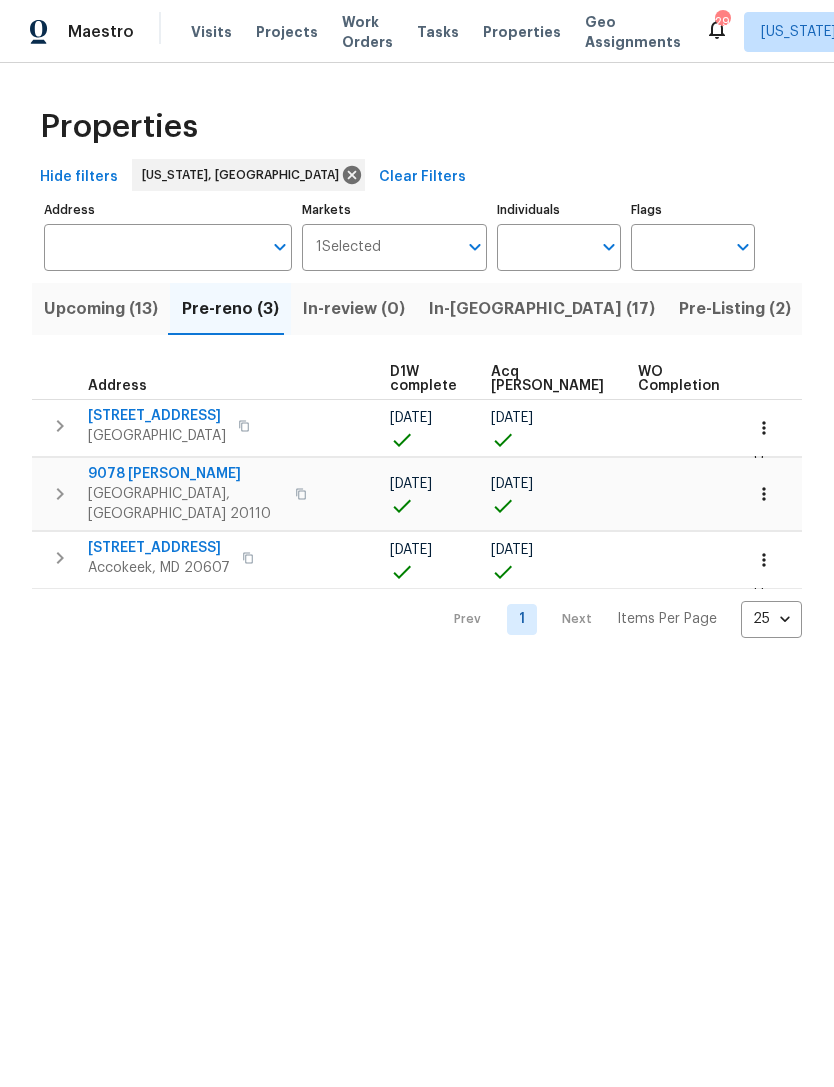 click on "Resale (18)" at bounding box center (964, 309) 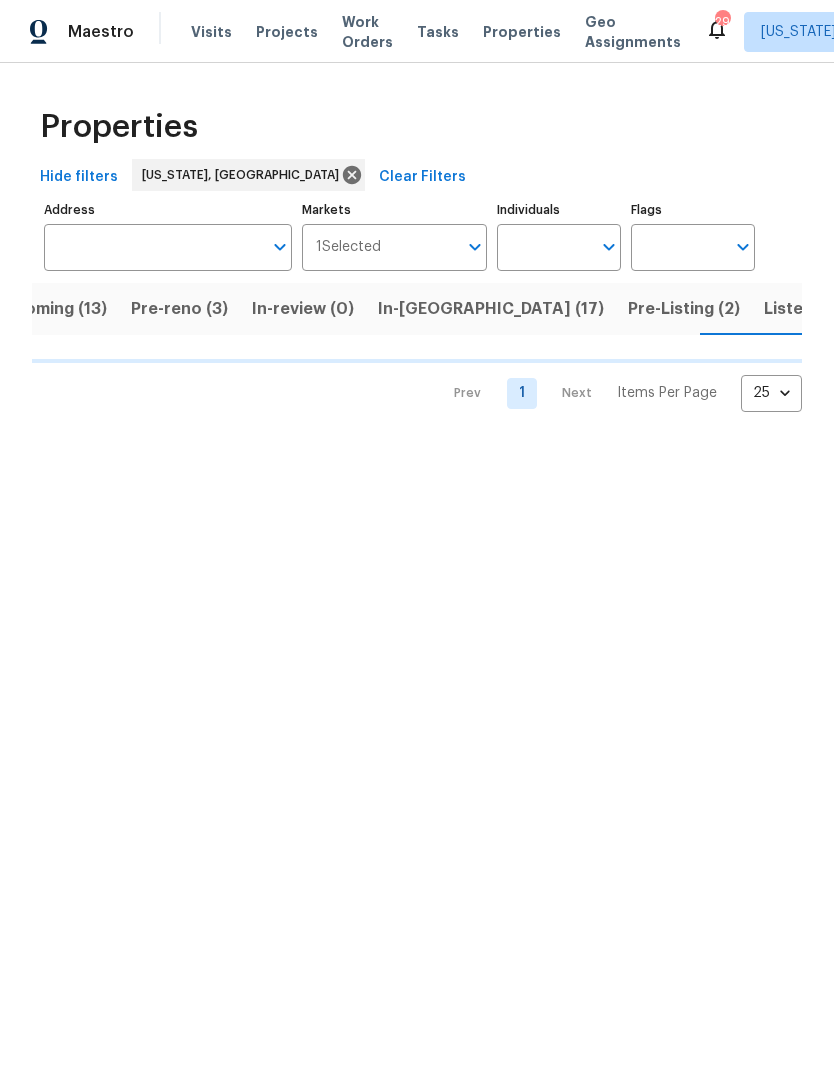 scroll, scrollTop: 0, scrollLeft: 55, axis: horizontal 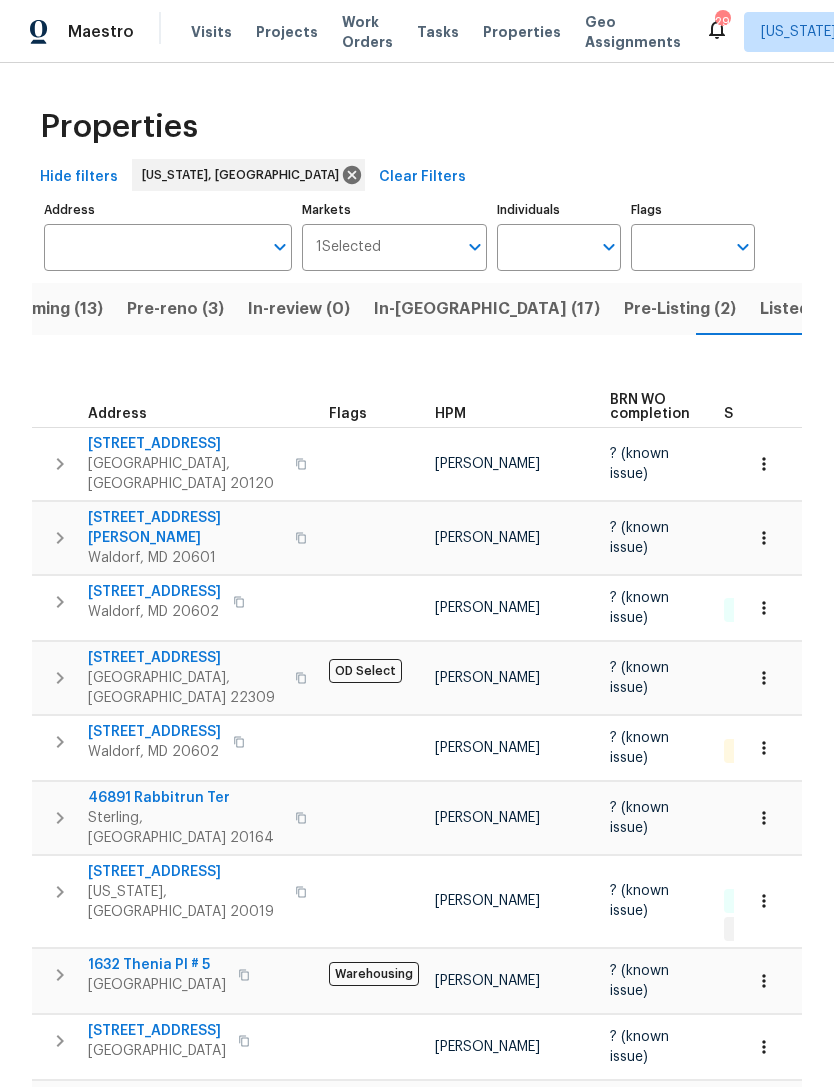 click on "Pre-Listing (2)" at bounding box center [680, 309] 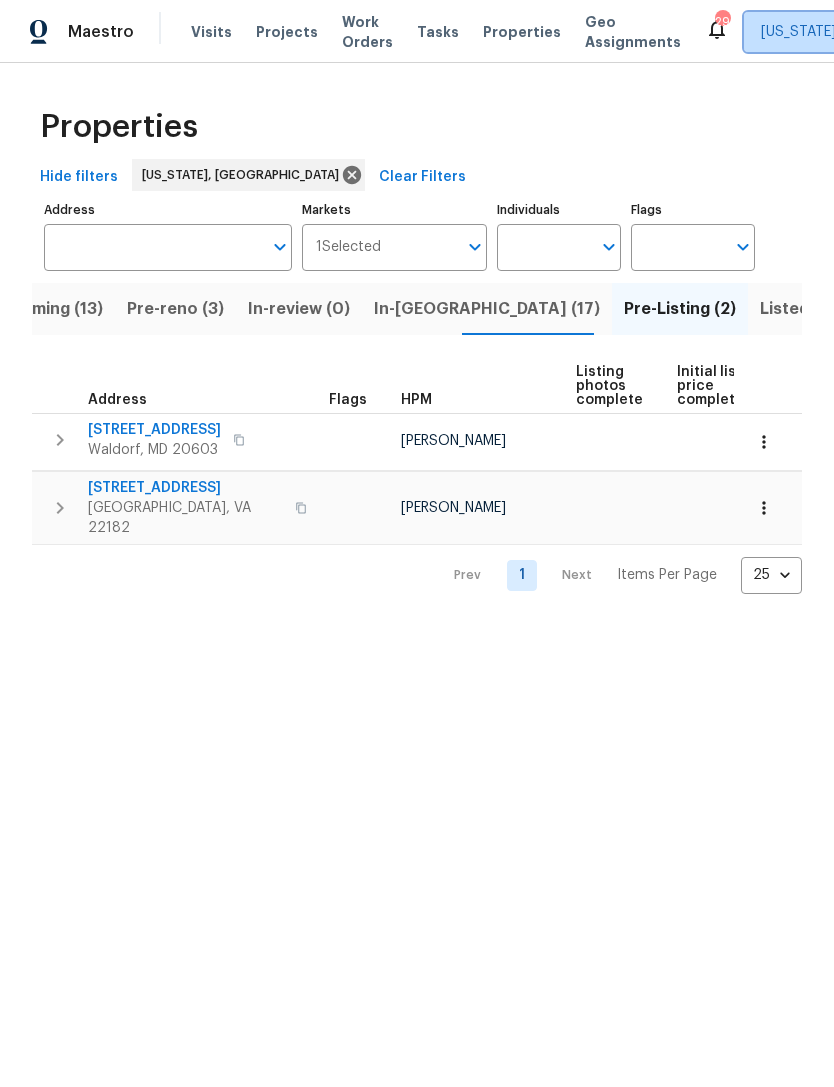 click on "[US_STATE], [GEOGRAPHIC_DATA]" at bounding box center (871, 32) 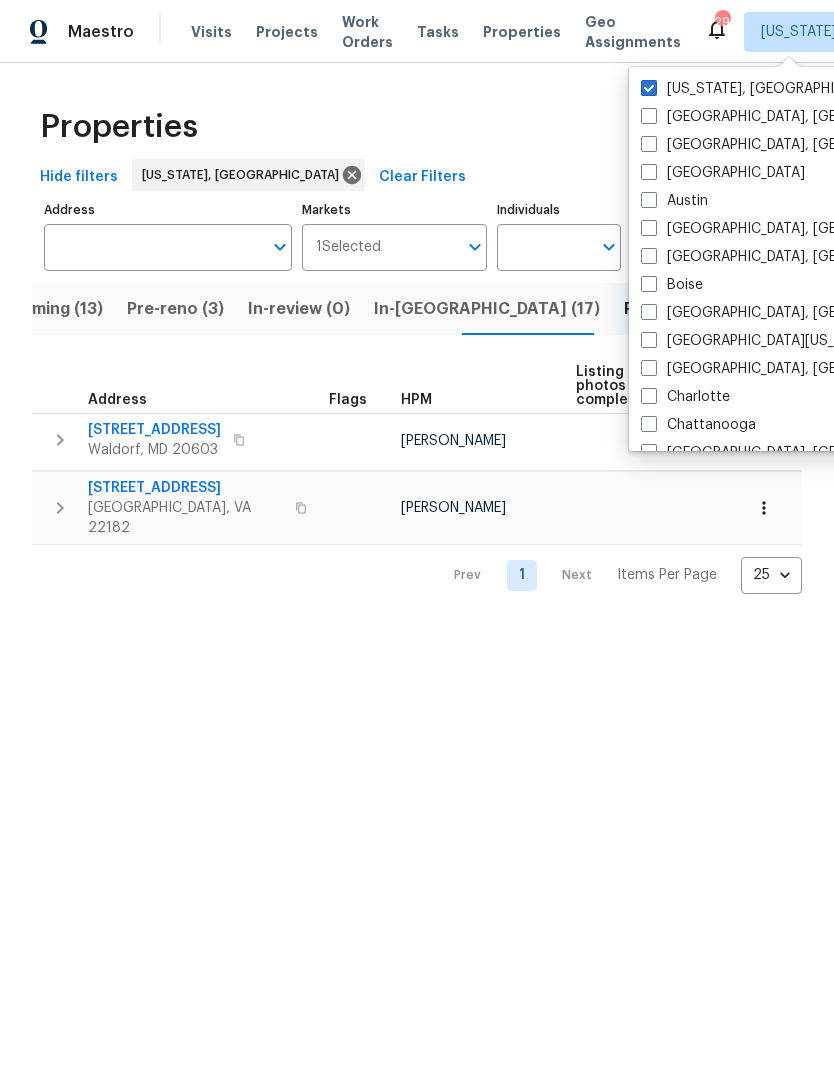 click on "[GEOGRAPHIC_DATA], [GEOGRAPHIC_DATA]" at bounding box center [796, 369] 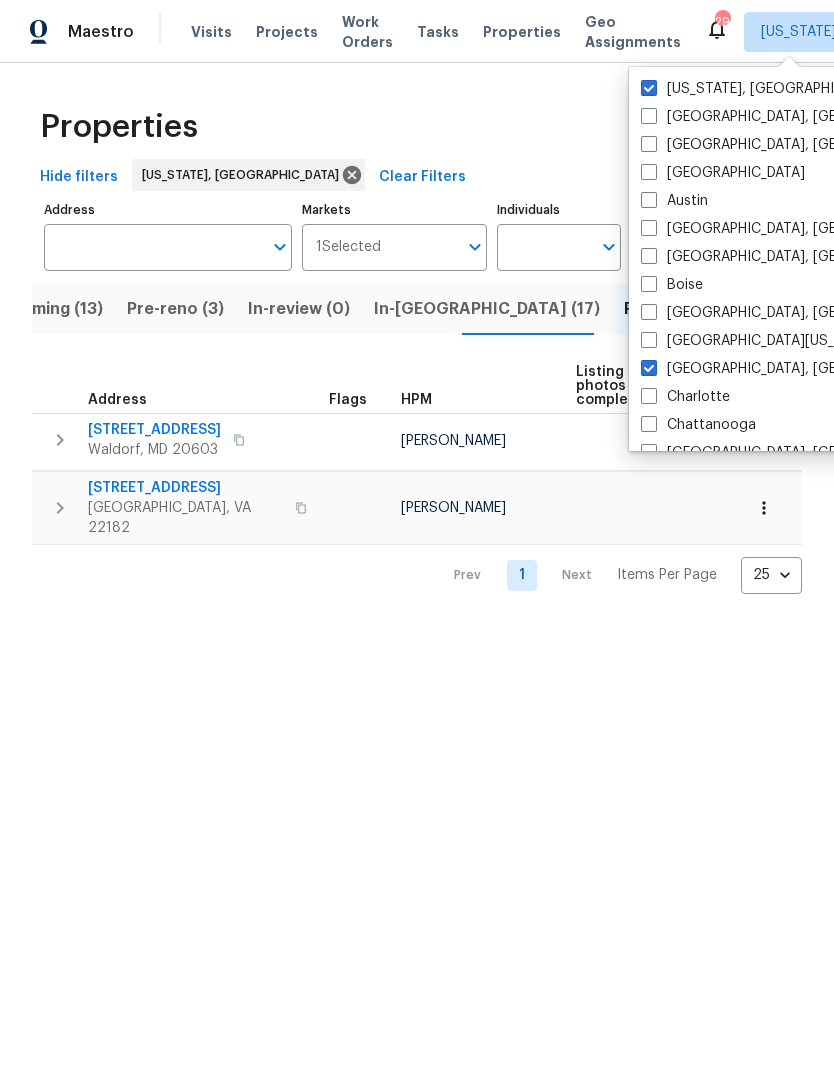 checkbox on "true" 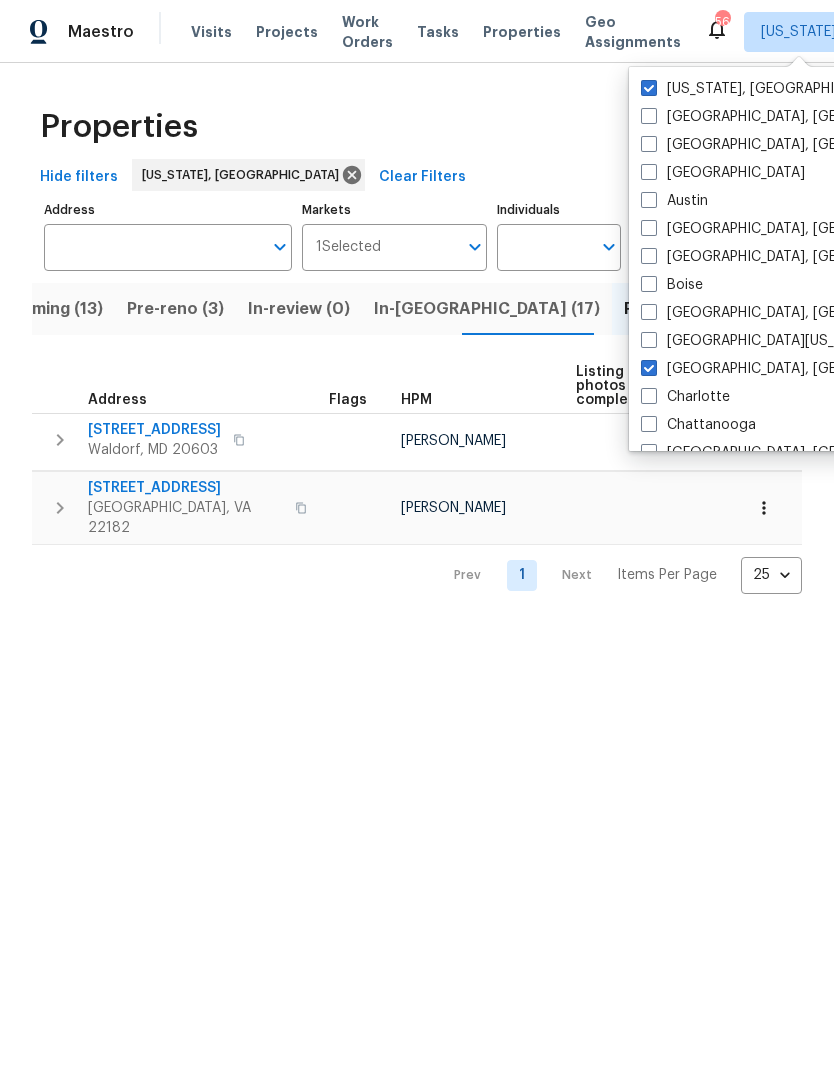 click at bounding box center (649, 88) 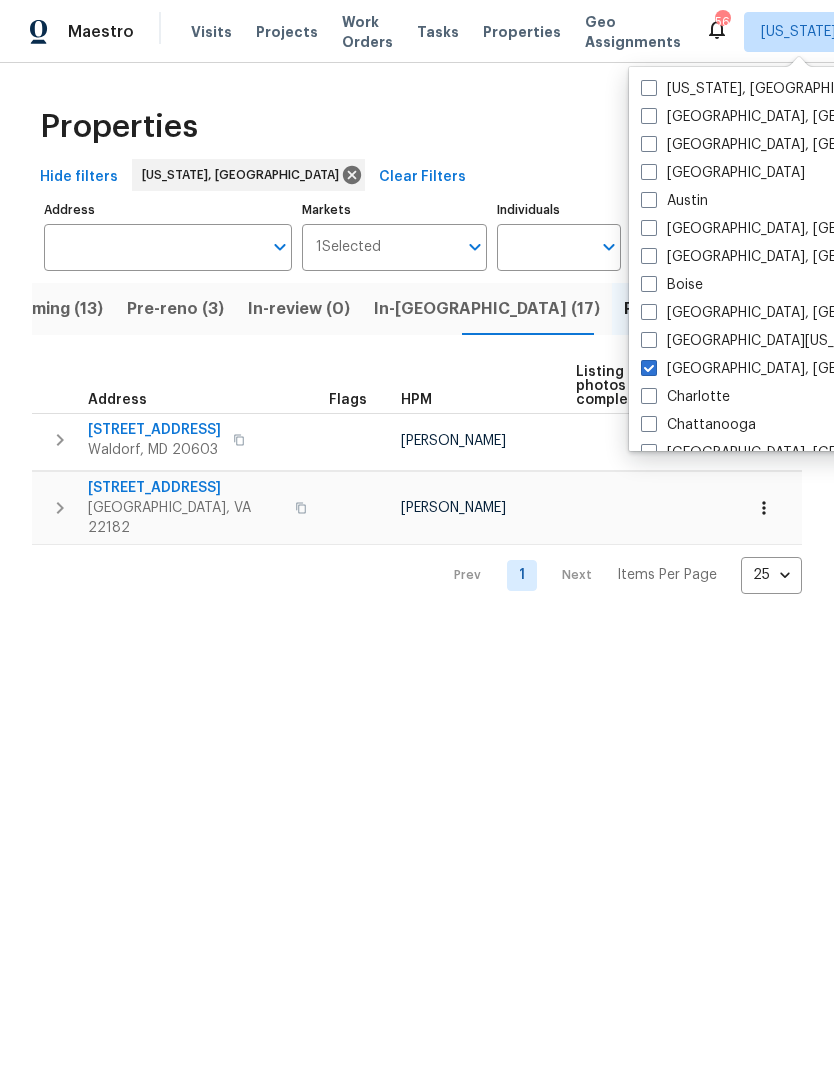 checkbox on "false" 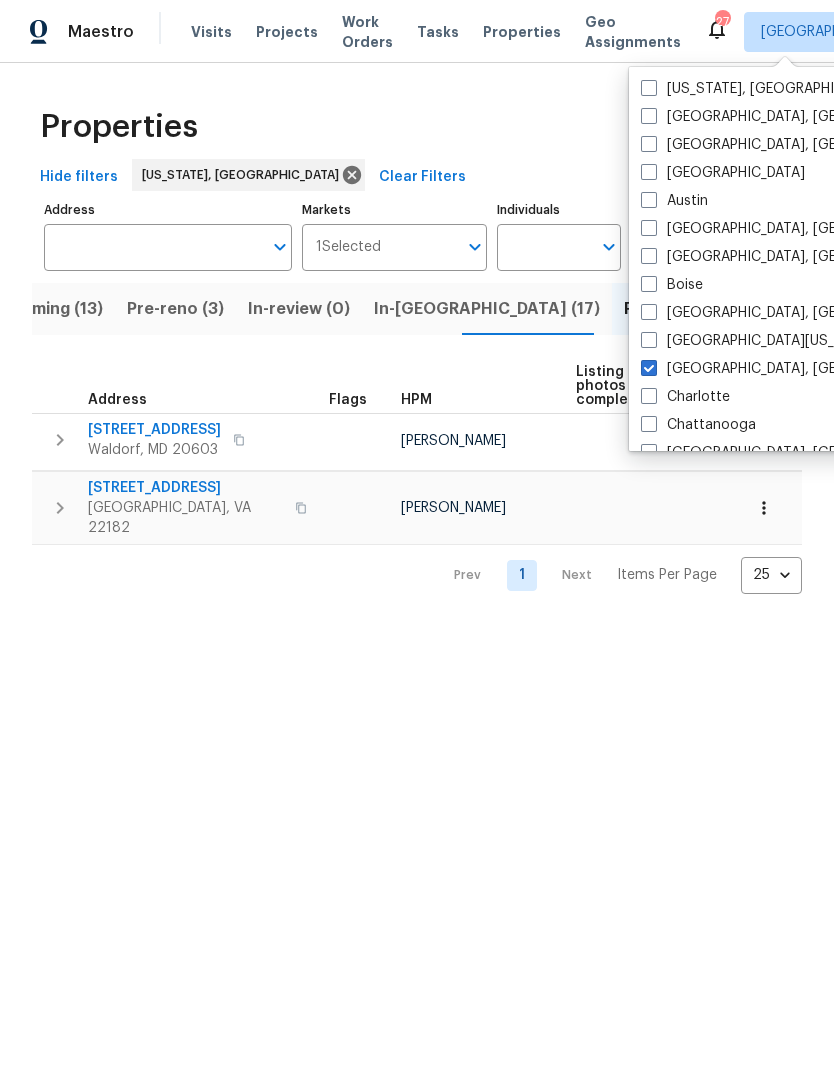 click on "Properties" at bounding box center [522, 32] 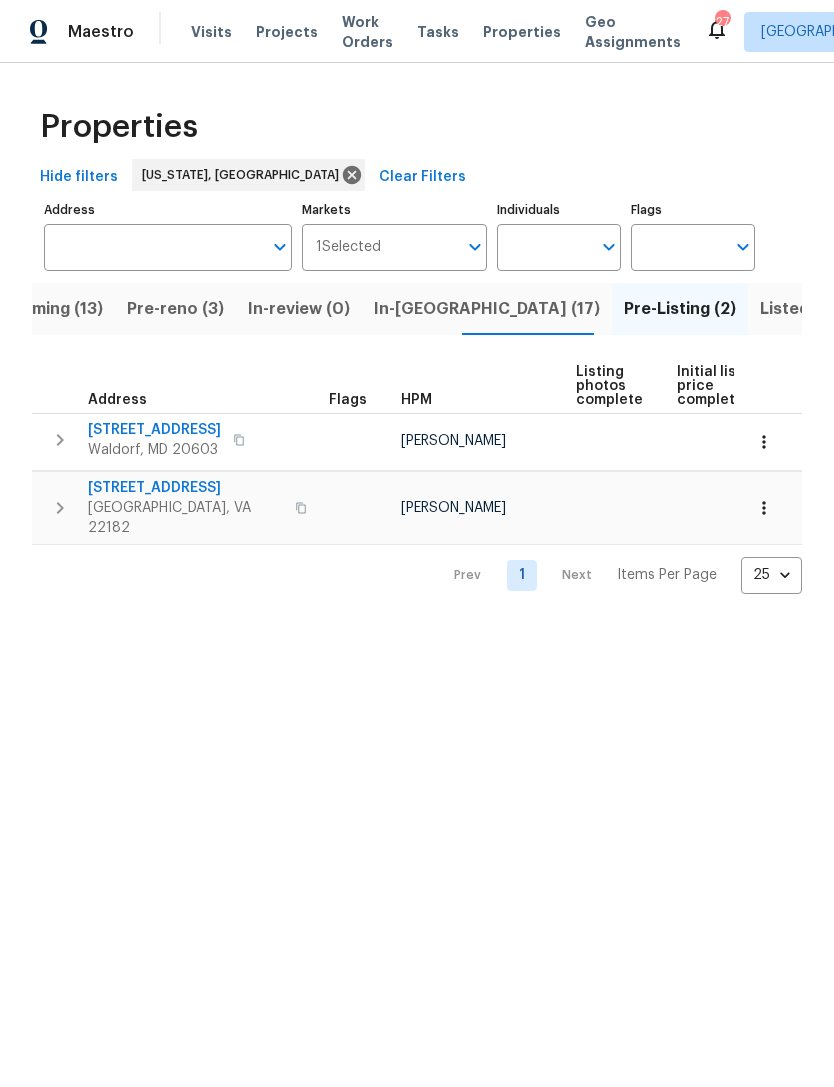 click on "Visits" at bounding box center [211, 32] 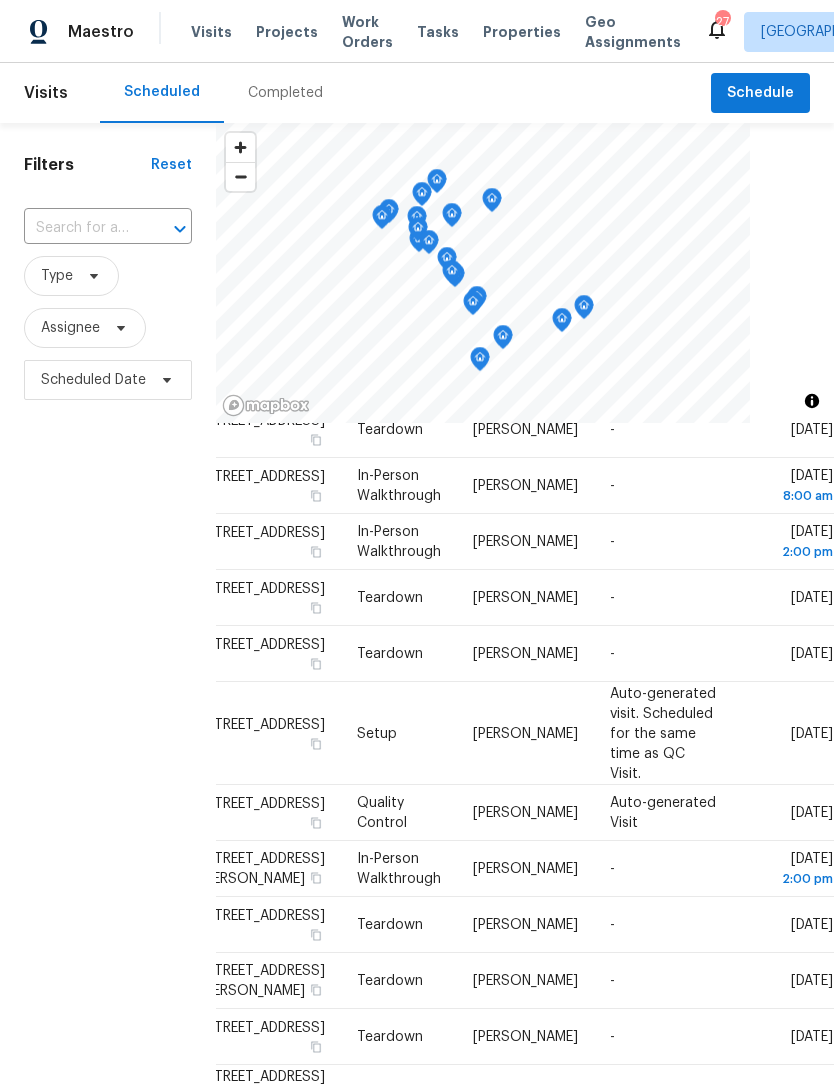 scroll, scrollTop: 1124, scrollLeft: 161, axis: both 